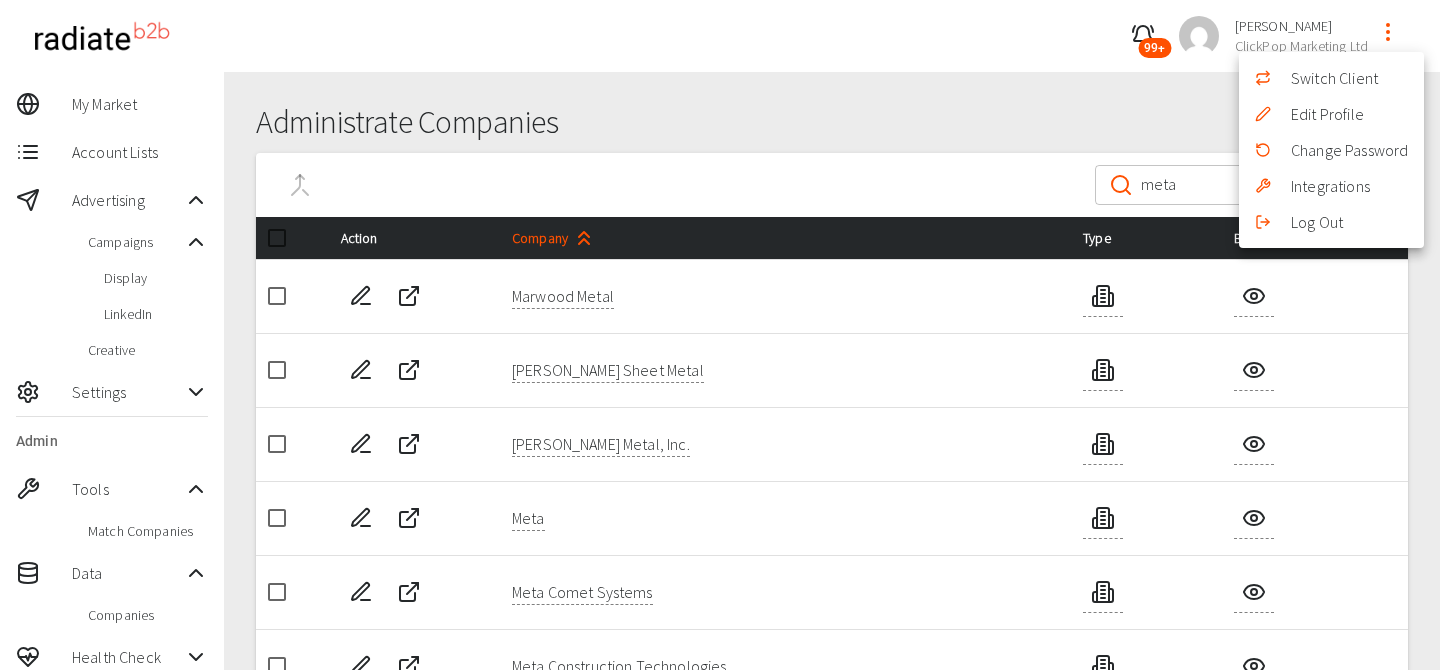 scroll, scrollTop: 0, scrollLeft: 0, axis: both 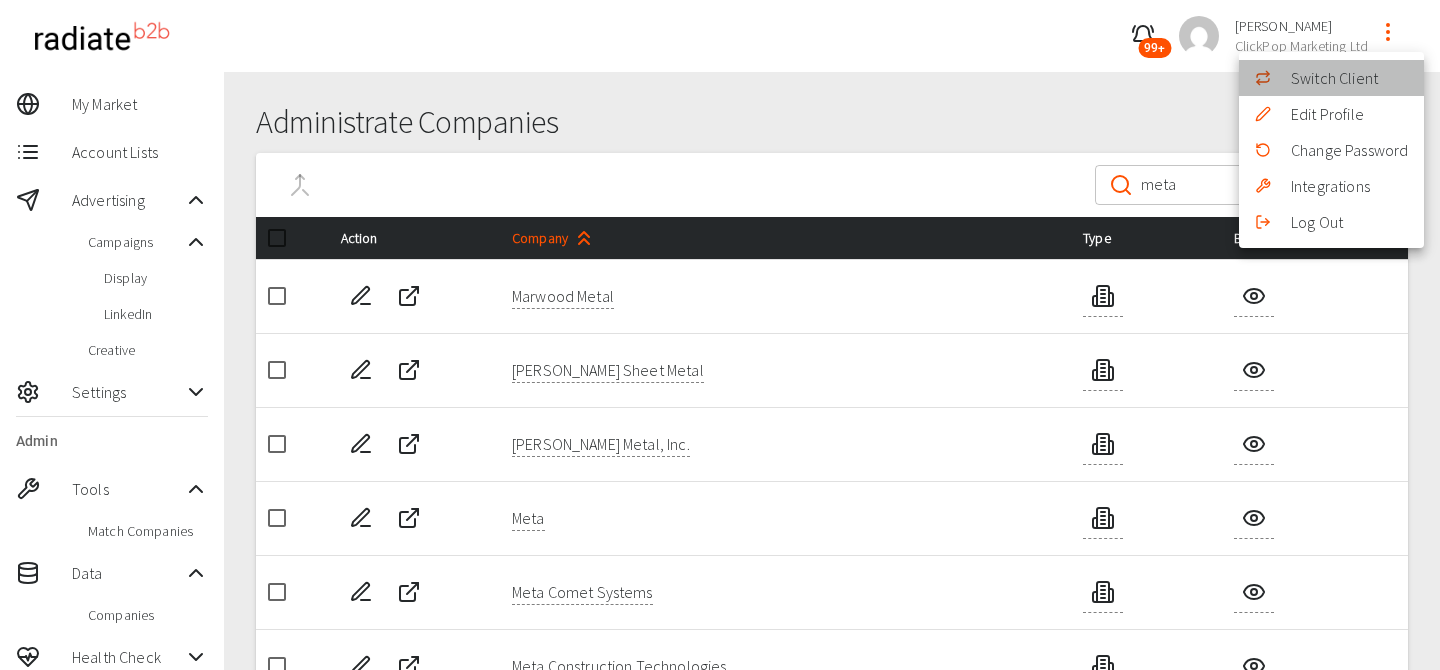 click on "Switch Client" at bounding box center [1331, 78] 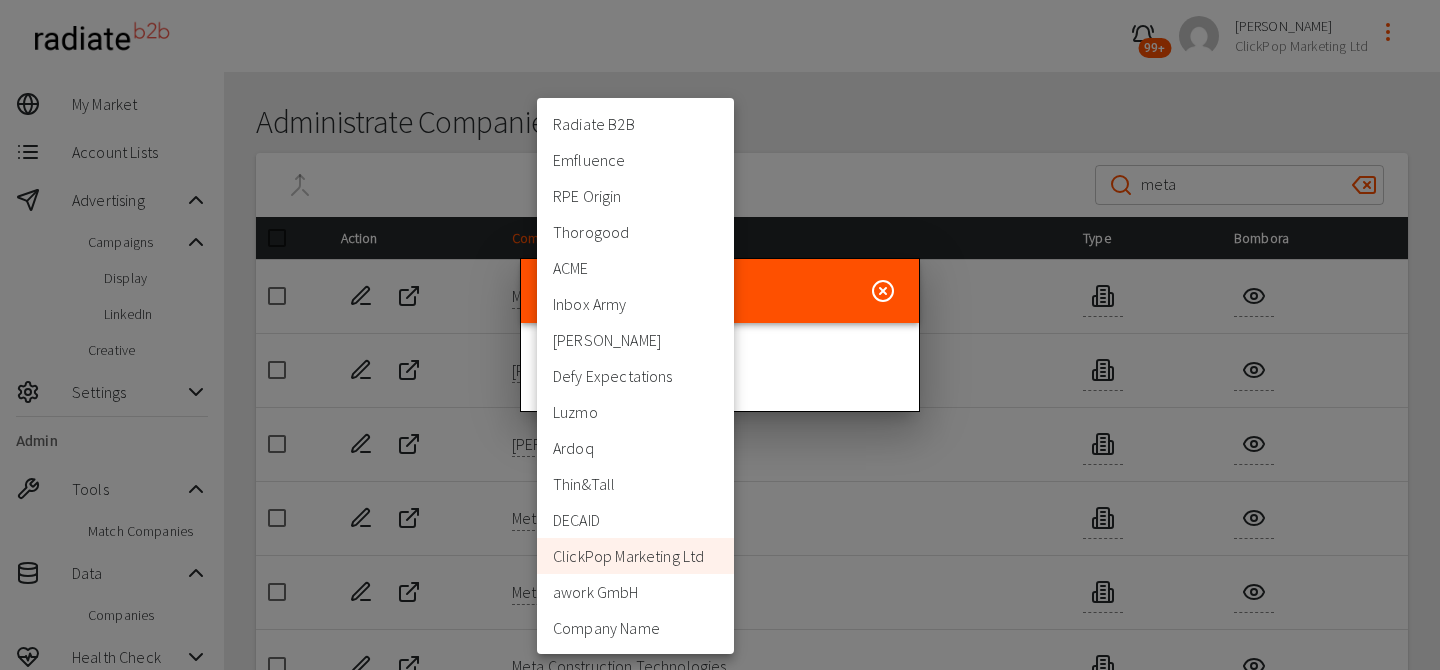 click on "99+ Riaz Kanani ClickPop Marketing Ltd My Market Account Lists Advertising Campaigns Display LinkedIn Creative Settings Admin Tools Match Companies Data Companies Health Check Administrate Companies ​ meta ​ Action Company Type Bombora Marwood Metal Mazza Sheet Metal McElroy Metal, Inc. Meta Meta Comet Systems Meta Construction Technologies Meta House Meta Payment Systems Inc. Meta Solutions Meta Viewer Rows per page: 10 rows  10 111–120 of 248 111-120 of 248 Admin - Companies | Radiate B2B
Press space bar to start a drag.
When dragging you can use the arrow keys to move the item around and escape to cancel.
Some screen readers may require you to be in focus mode or to use your pass through key
Switch Client Organisation ClickPop Marketing Ltd 452 Organisation Radiate B2B Emfluence RPE Origin Thorogood ACME Inbox Army McQuaig Defy Expectations Luzmo Ardoq Thin&Tall DECAID ClickPop Marketing Ltd awork GmbH Company Name" at bounding box center (720, 542) 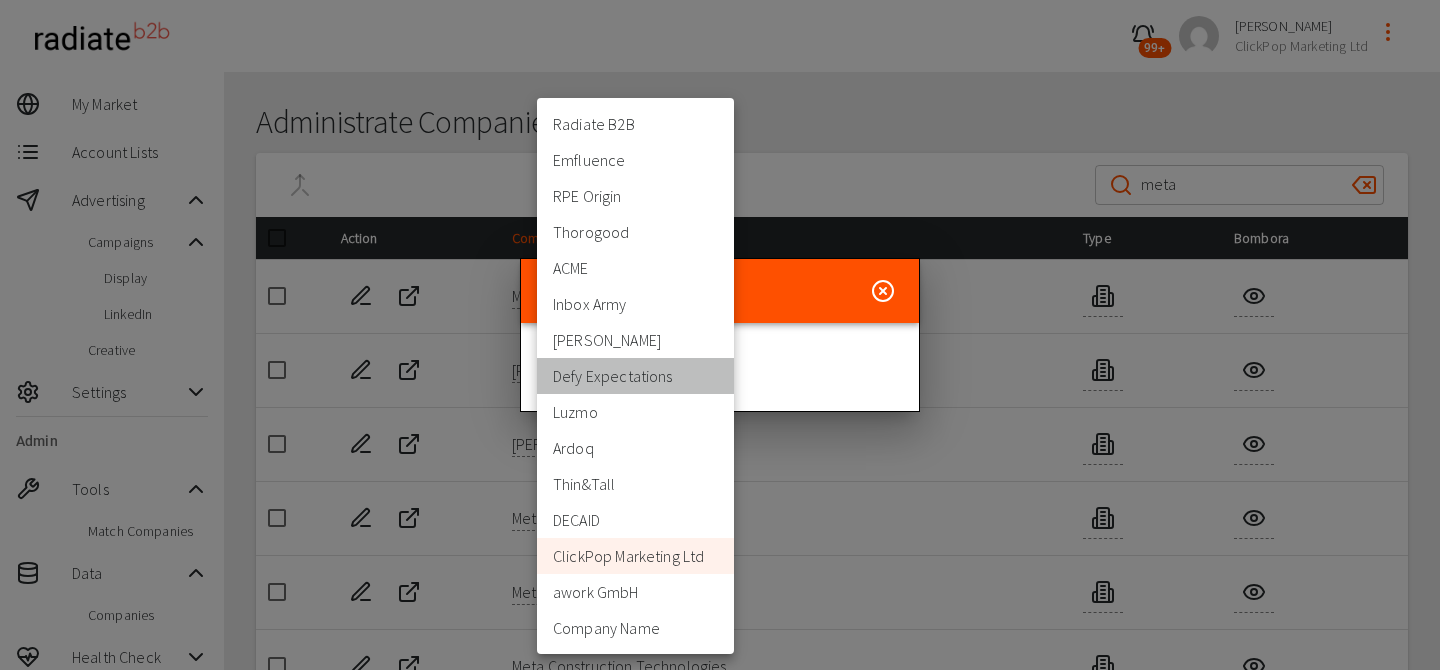 click on "Defy Expectations" at bounding box center (635, 376) 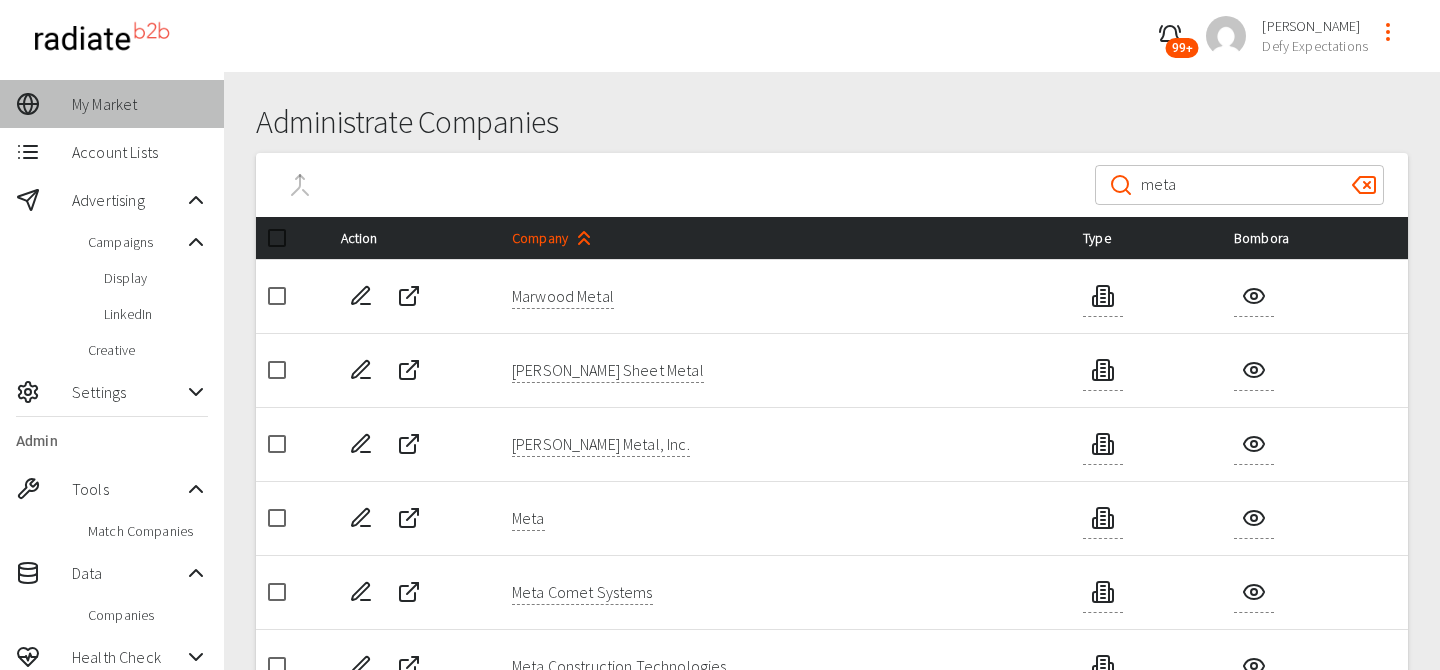 click on "My Market" at bounding box center [140, 104] 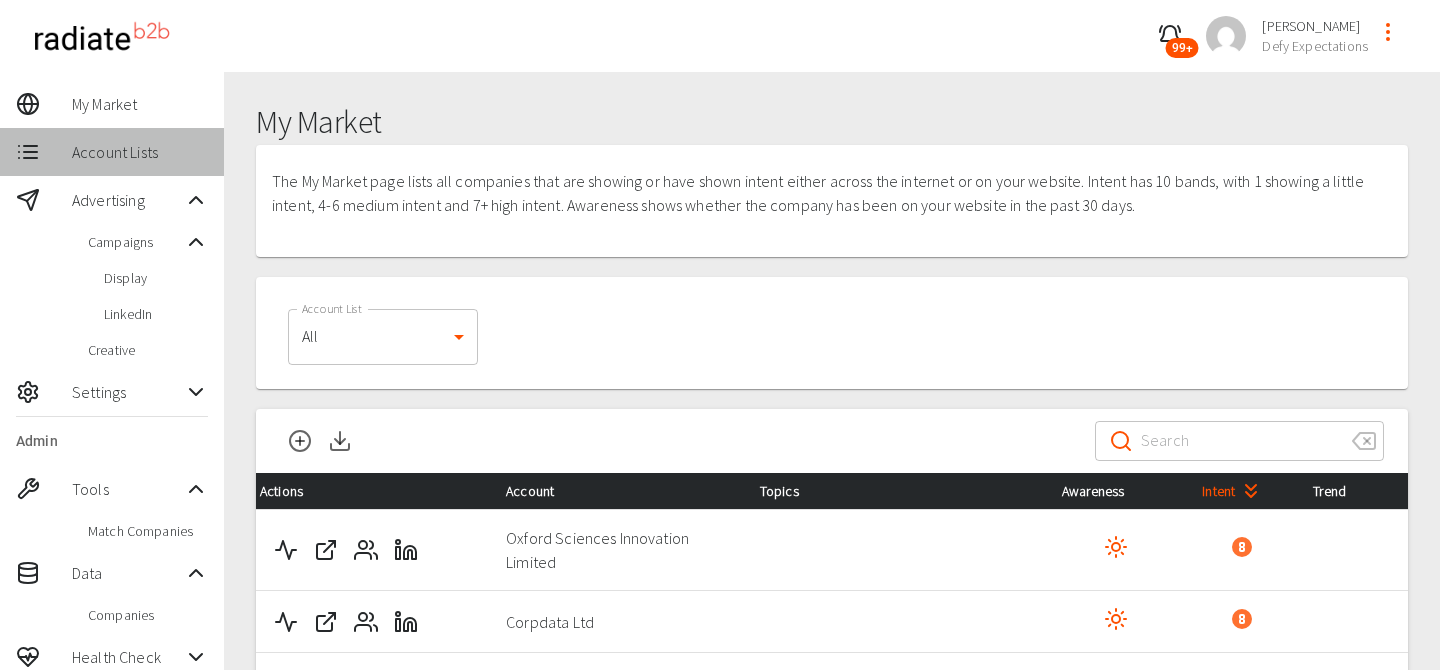 click on "Account Lists" at bounding box center [112, 152] 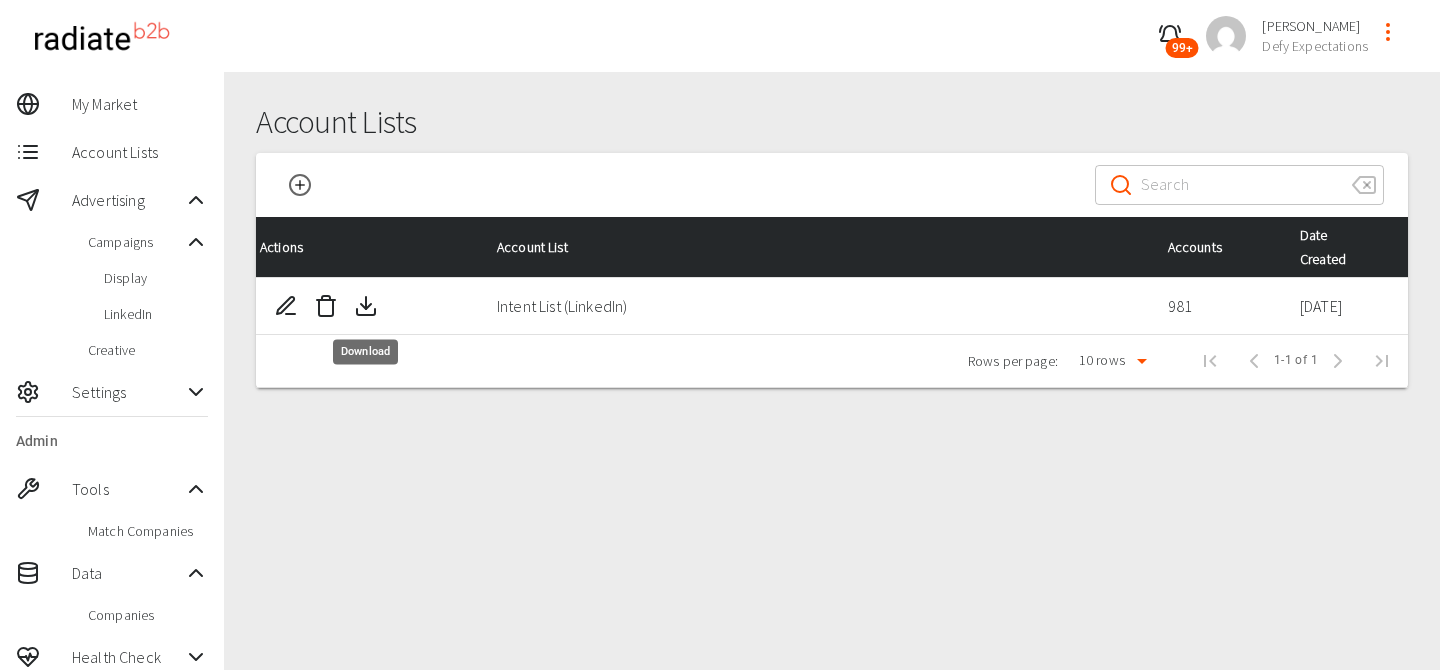 click 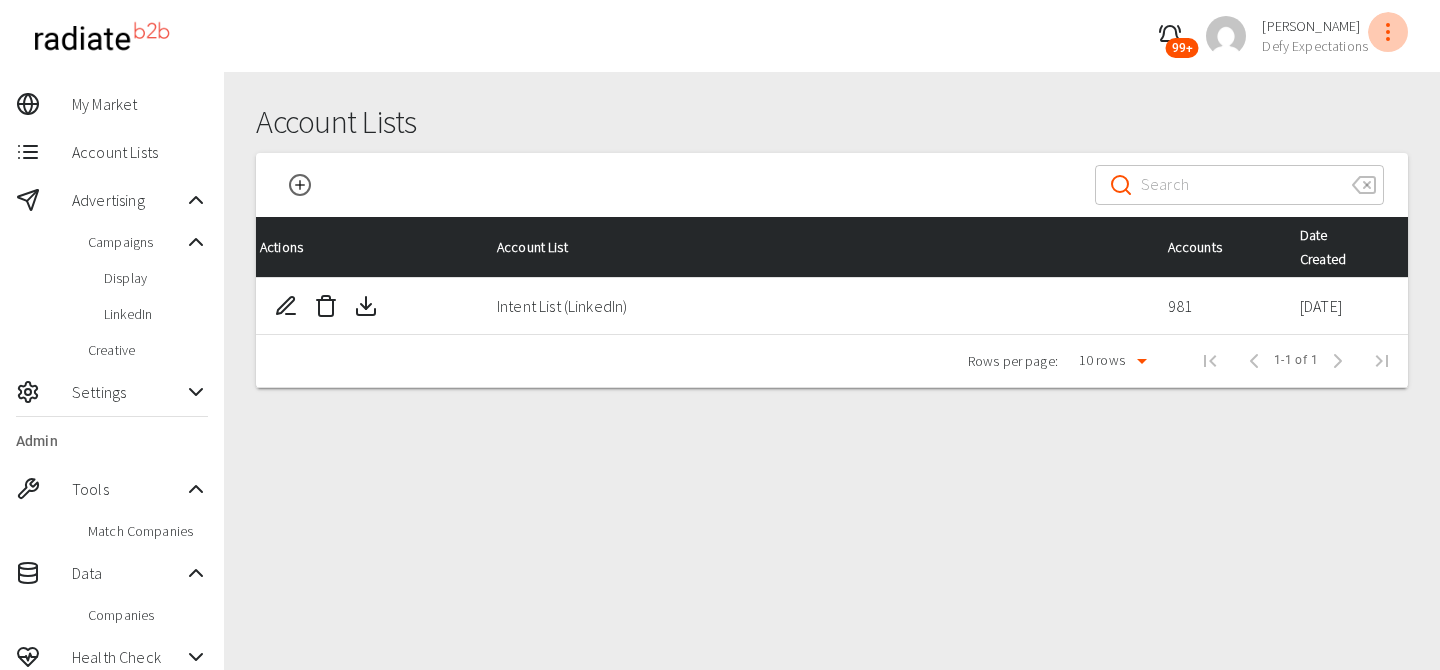 click 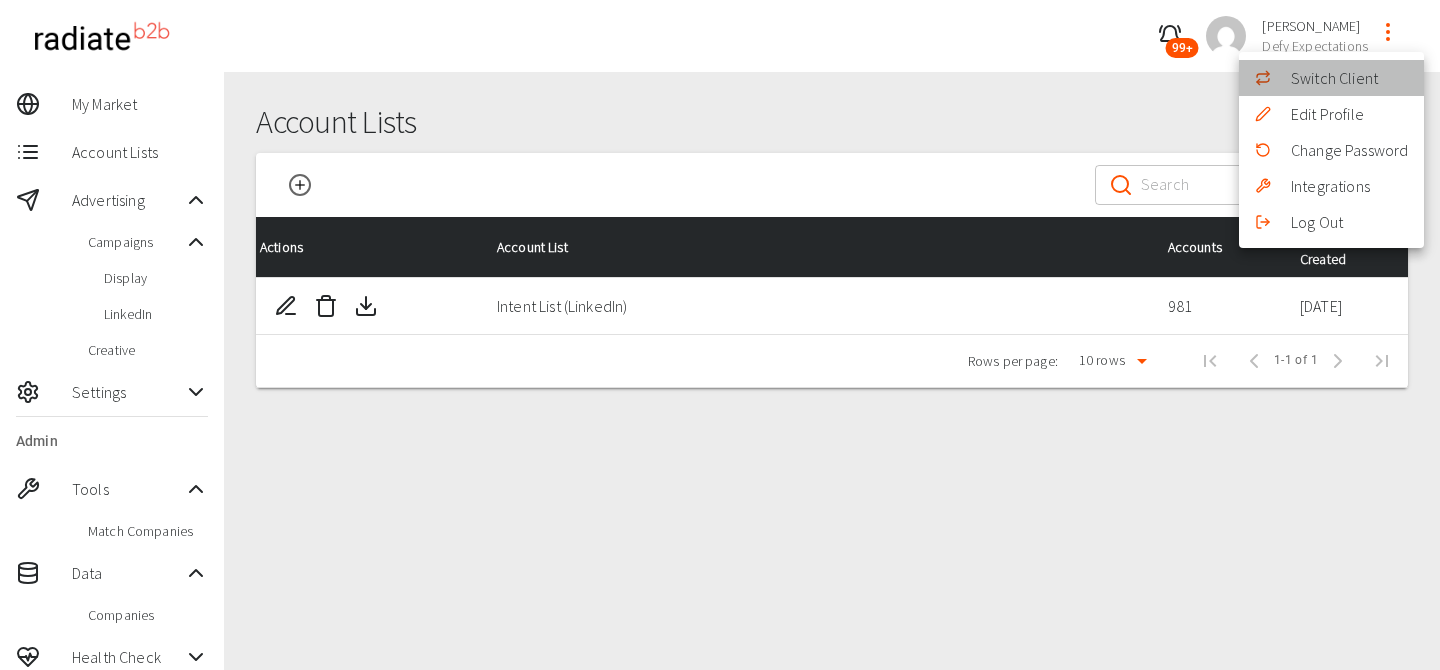 click on "Switch Client" at bounding box center (1331, 78) 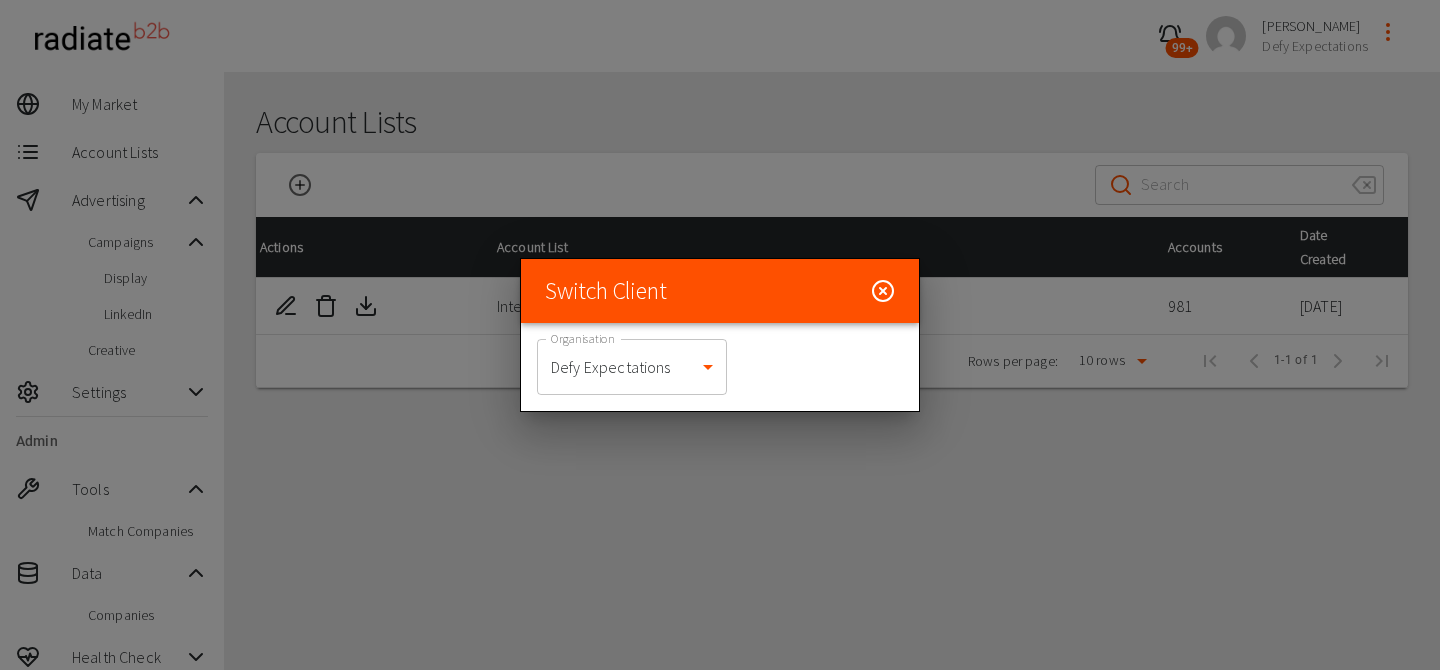 click on "99+ Riaz Kanani Defy Expectations My Market Account Lists Advertising Campaigns Display LinkedIn Creative Settings Admin Tools Match Companies Data Companies Health Check Account Lists Export file is processing. You'll receive a notification when it's ready. ​ ​ Actions Account List Accounts Date Created Intent List (LinkedIn) 981 14 Apr 2025 Rows per page: 10 rows  10 1–1 of 1 1-1 of 1 Account Lists | Radiate B2B
Press space bar to start a drag.
When dragging you can use the arrow keys to move the item around and escape to cancel.
Some screen readers may require you to be in focus mode or to use your pass through key
Switch Client Organisation Defy Expectations 399 Organisation" at bounding box center [720, 371] 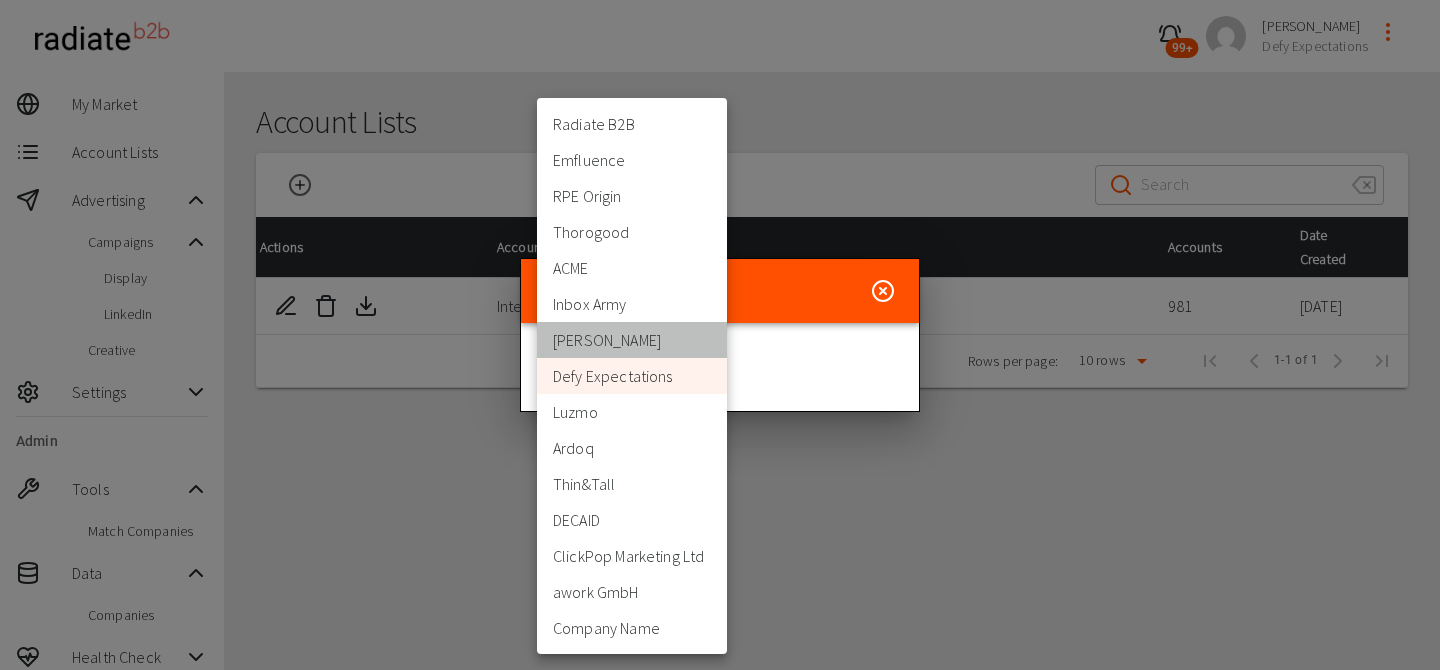 click on "McQuaig" at bounding box center [632, 340] 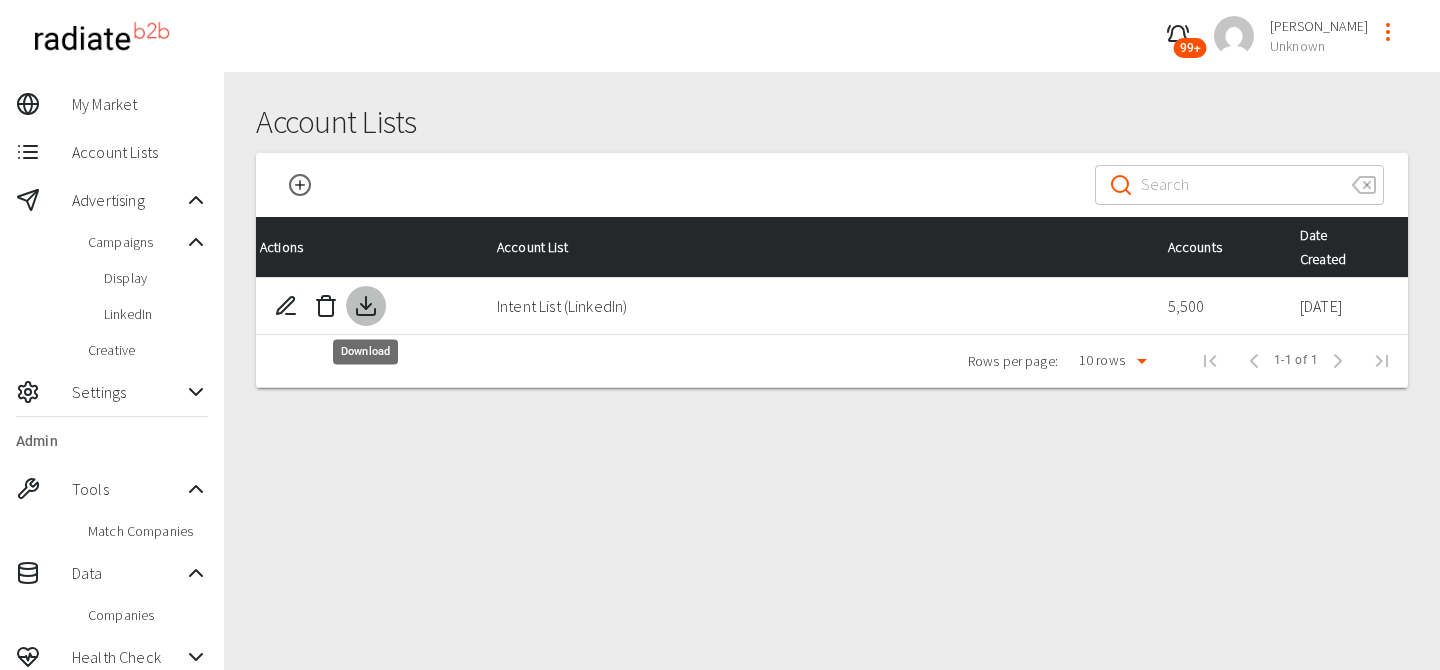 click 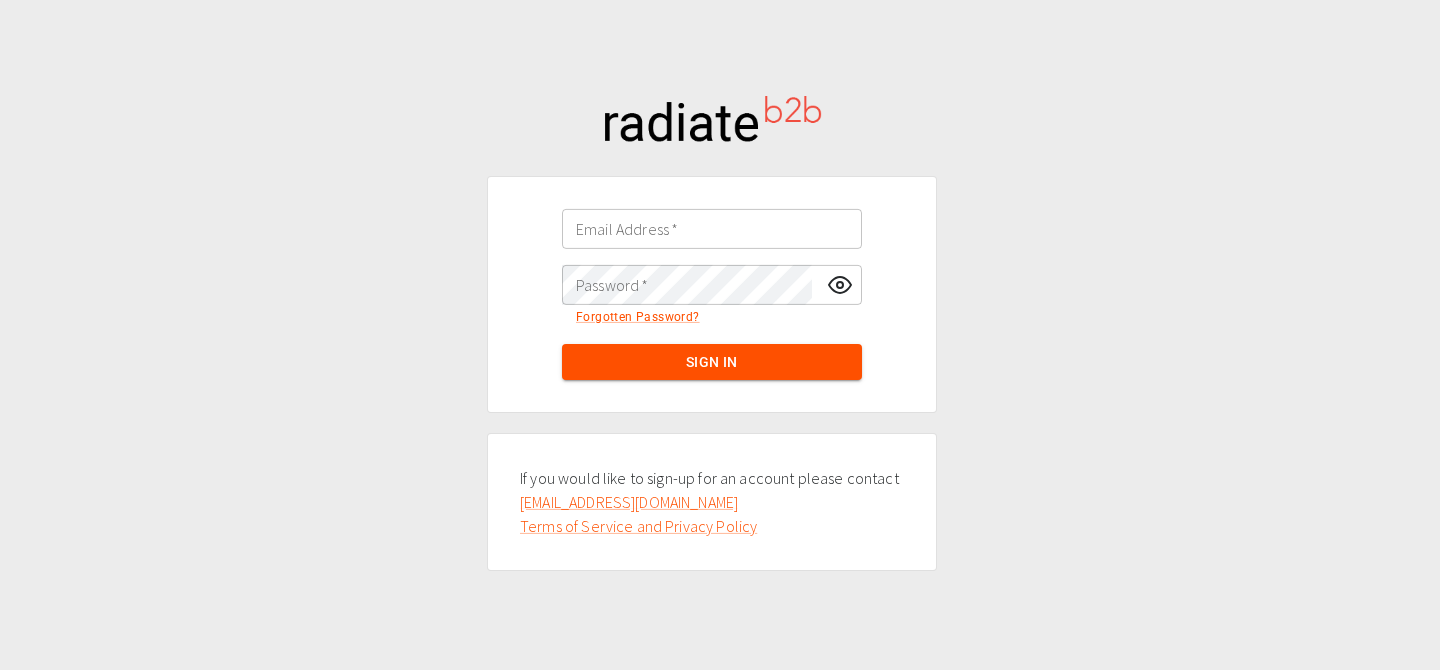 scroll, scrollTop: 0, scrollLeft: 0, axis: both 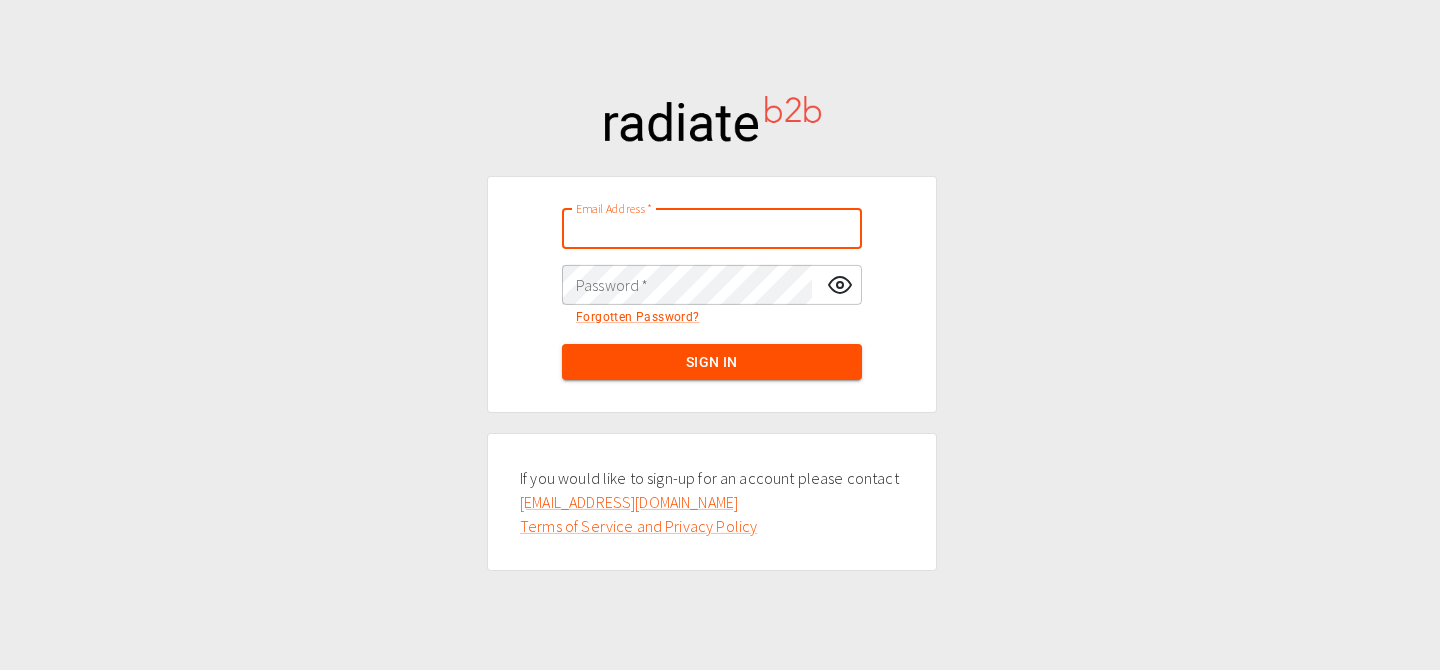 type on "riaz@radiateb2b.com" 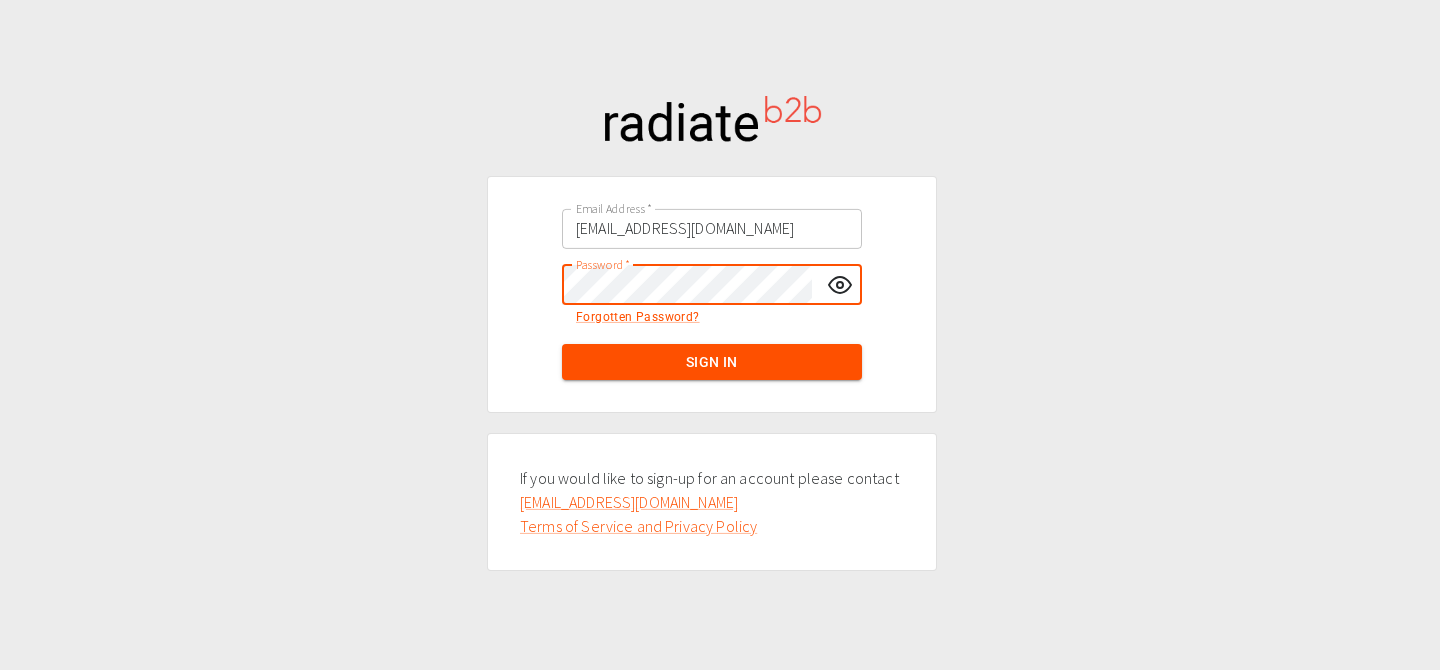 click on "Sign In" at bounding box center [712, 362] 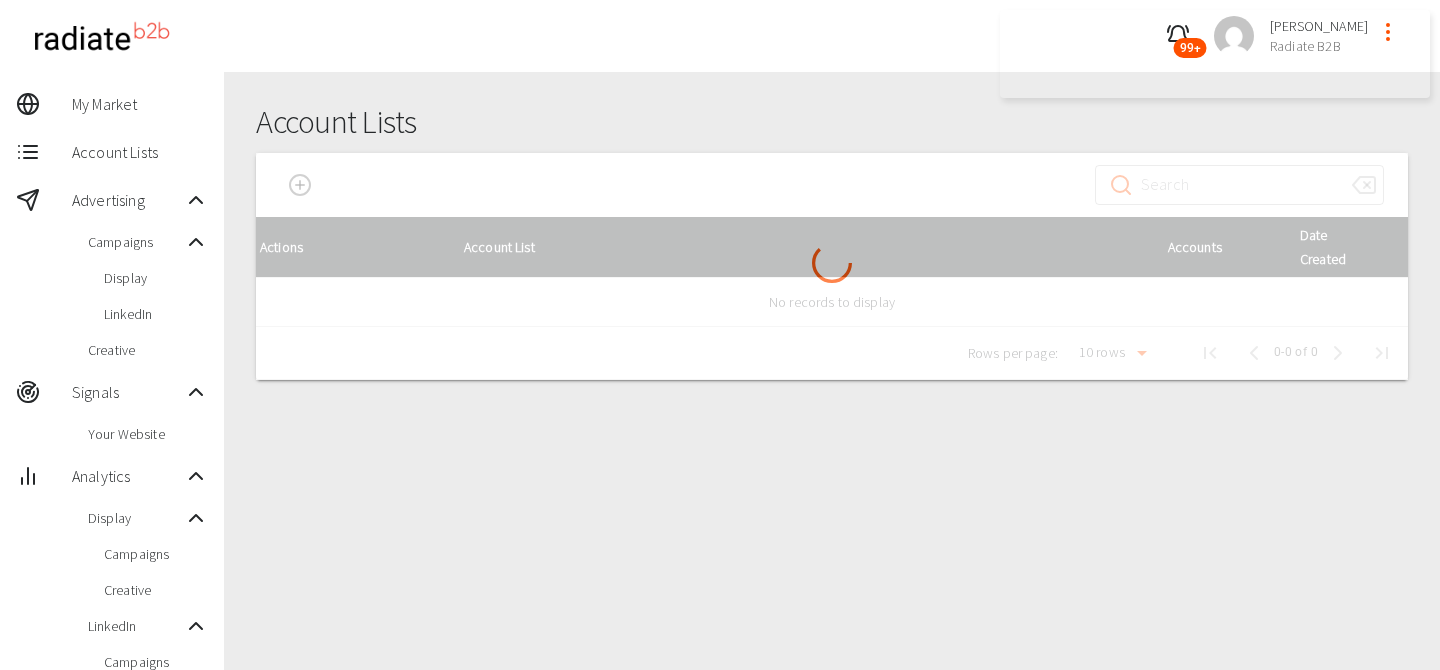 scroll, scrollTop: 331, scrollLeft: 0, axis: vertical 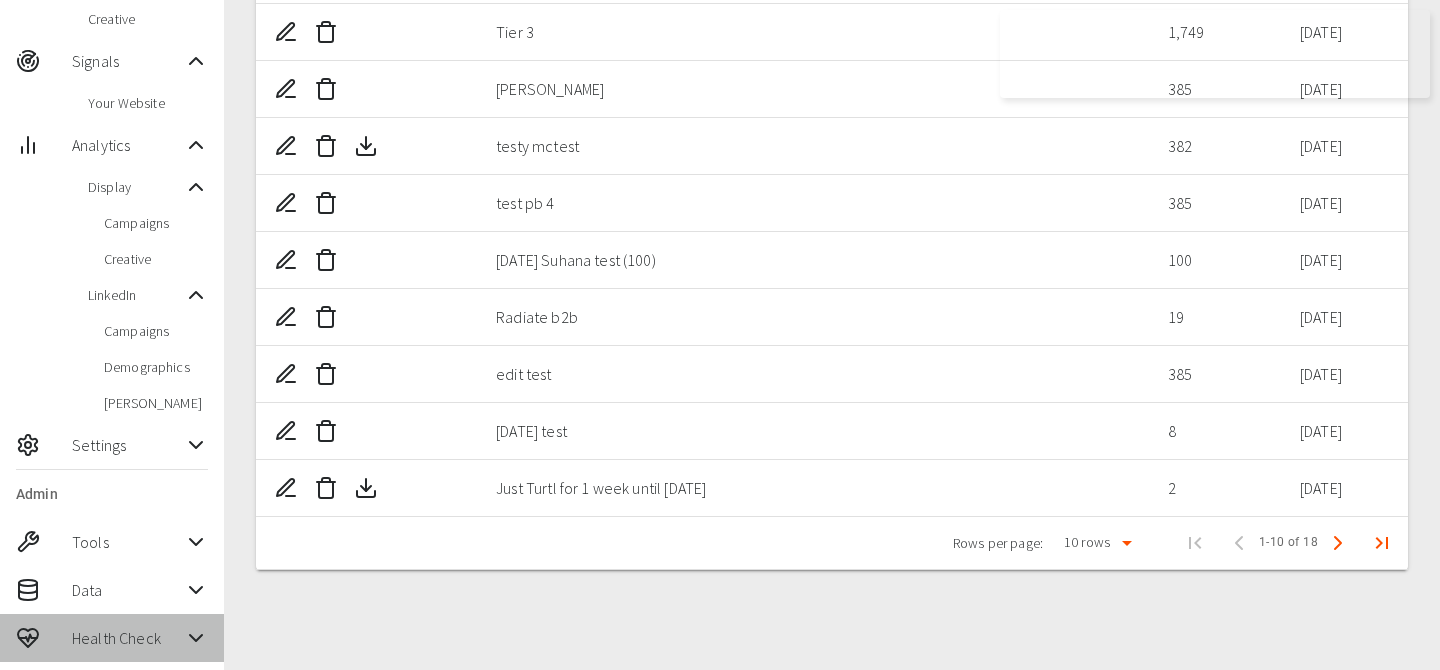 click on "Health Check" at bounding box center [128, 638] 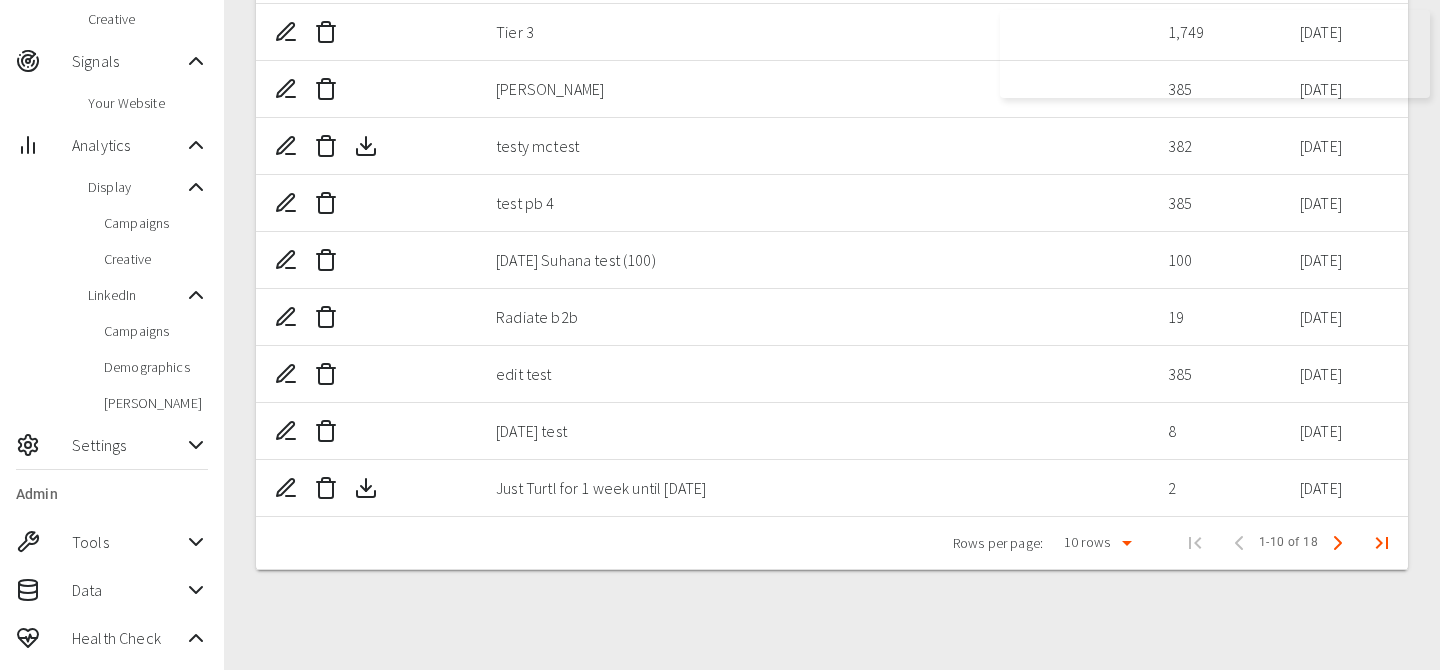 scroll, scrollTop: 439, scrollLeft: 0, axis: vertical 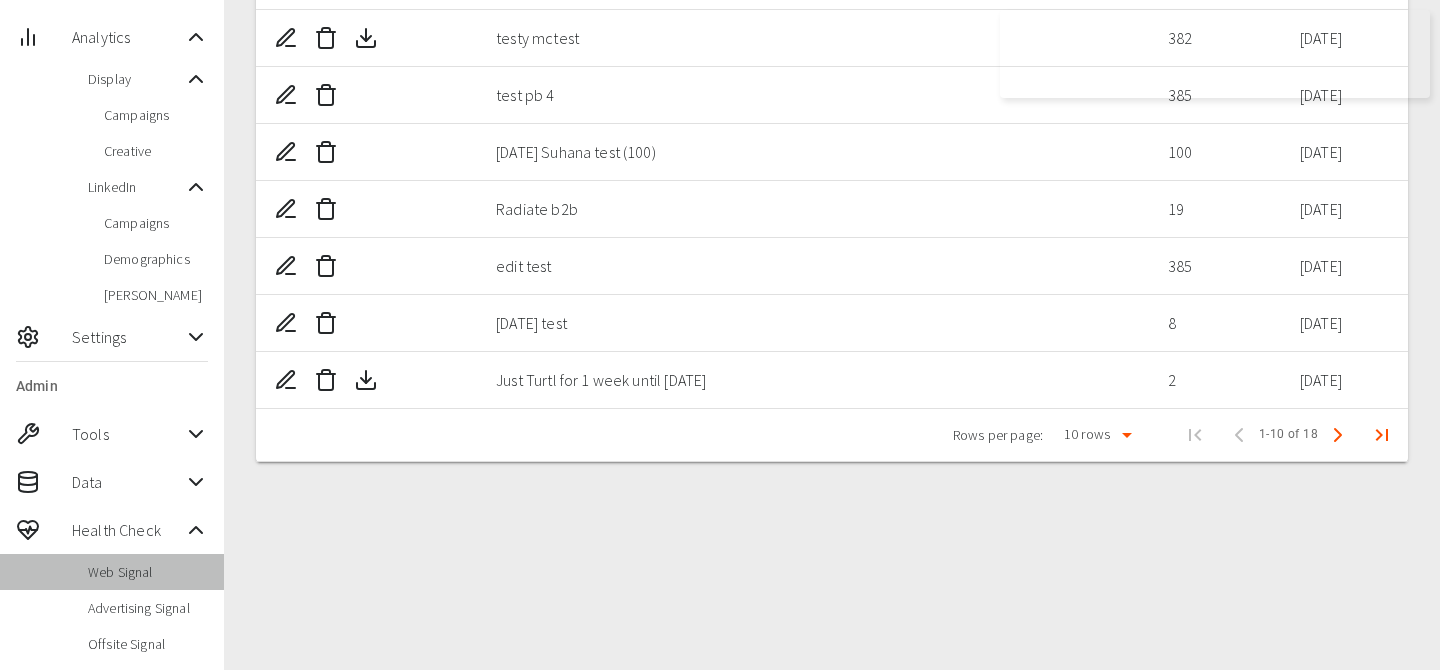click on "Web Signal" at bounding box center [148, 572] 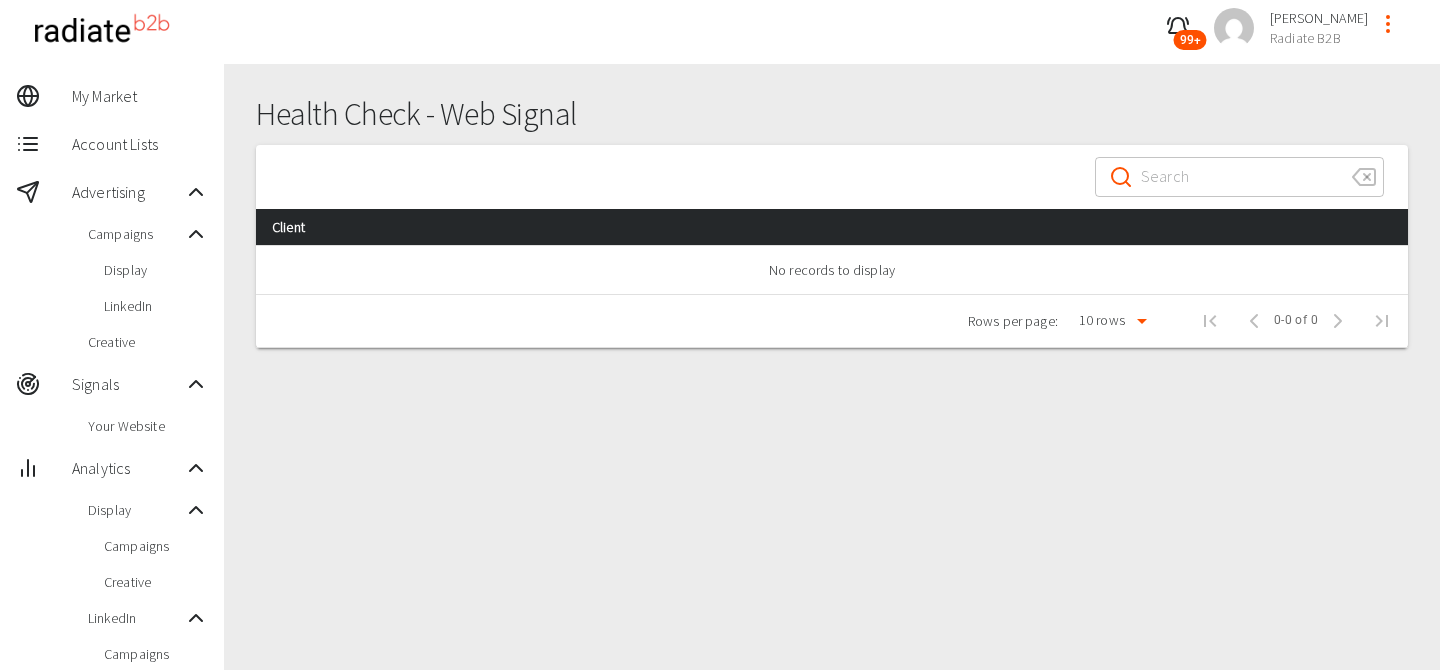 scroll, scrollTop: 0, scrollLeft: 0, axis: both 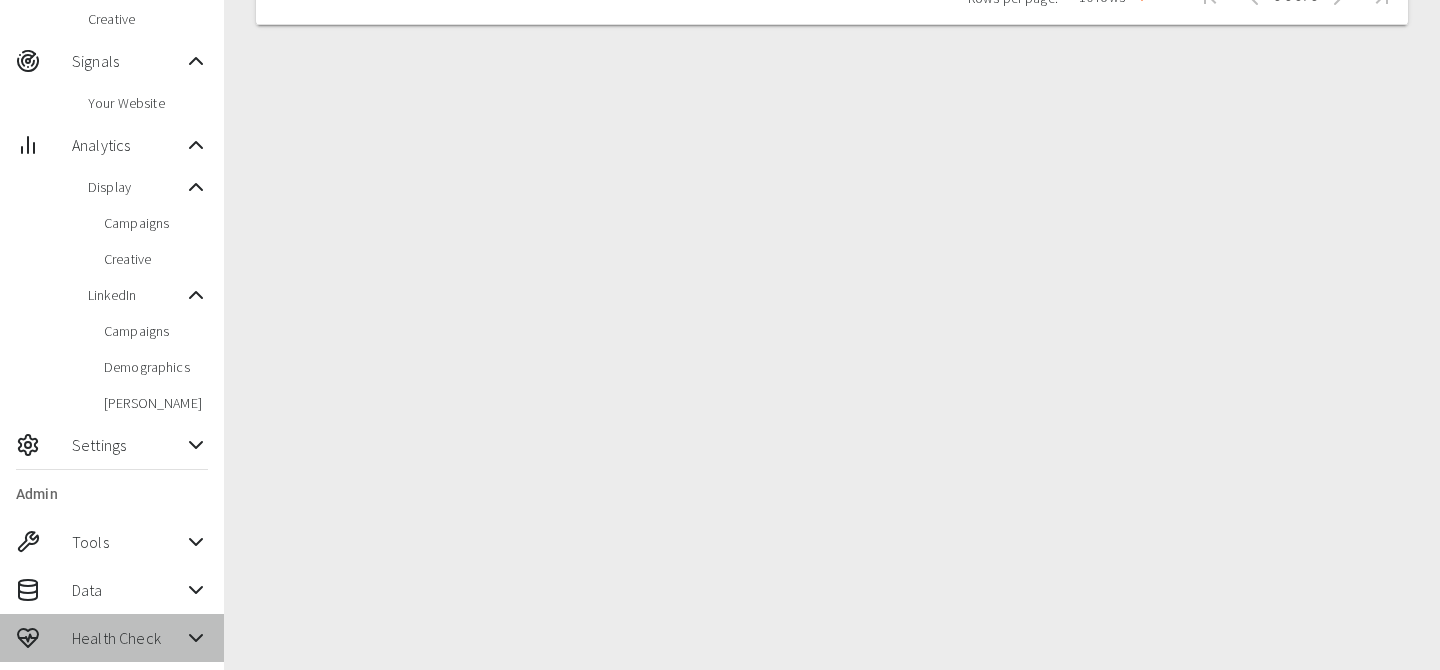 click on "Health Check" at bounding box center [128, 638] 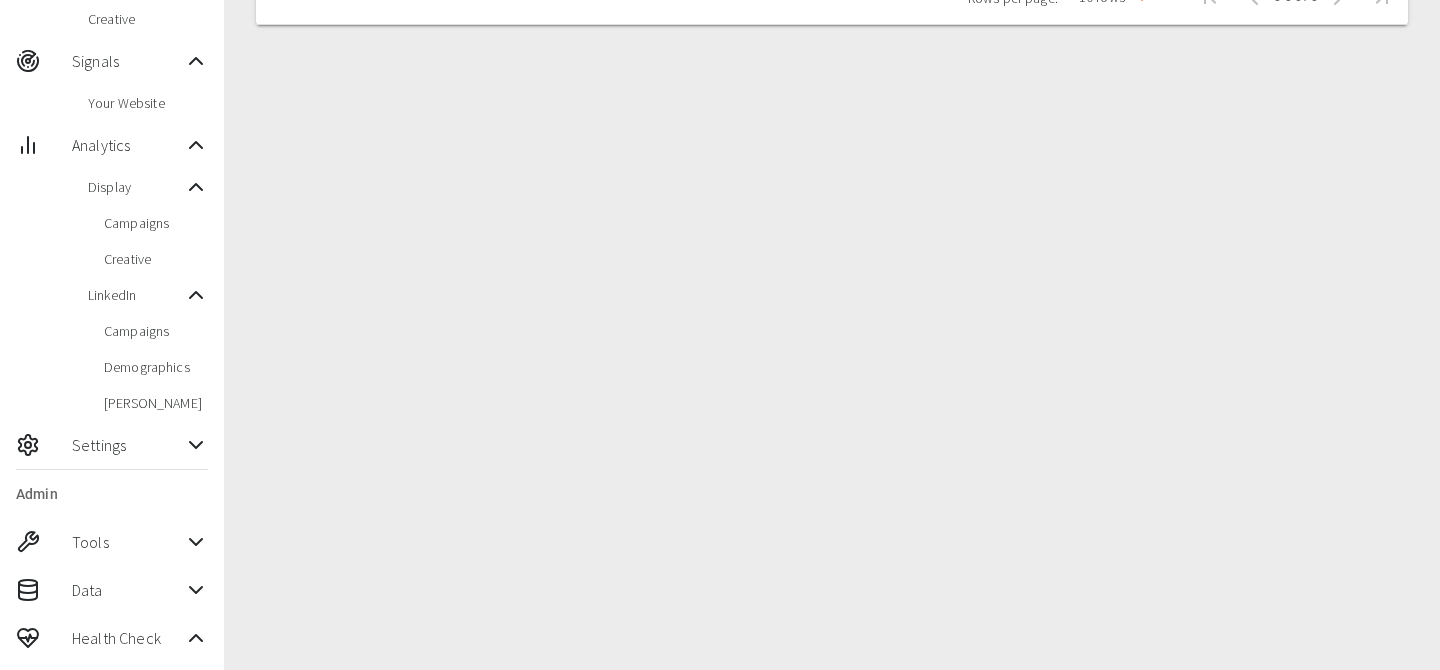 scroll, scrollTop: 439, scrollLeft: 0, axis: vertical 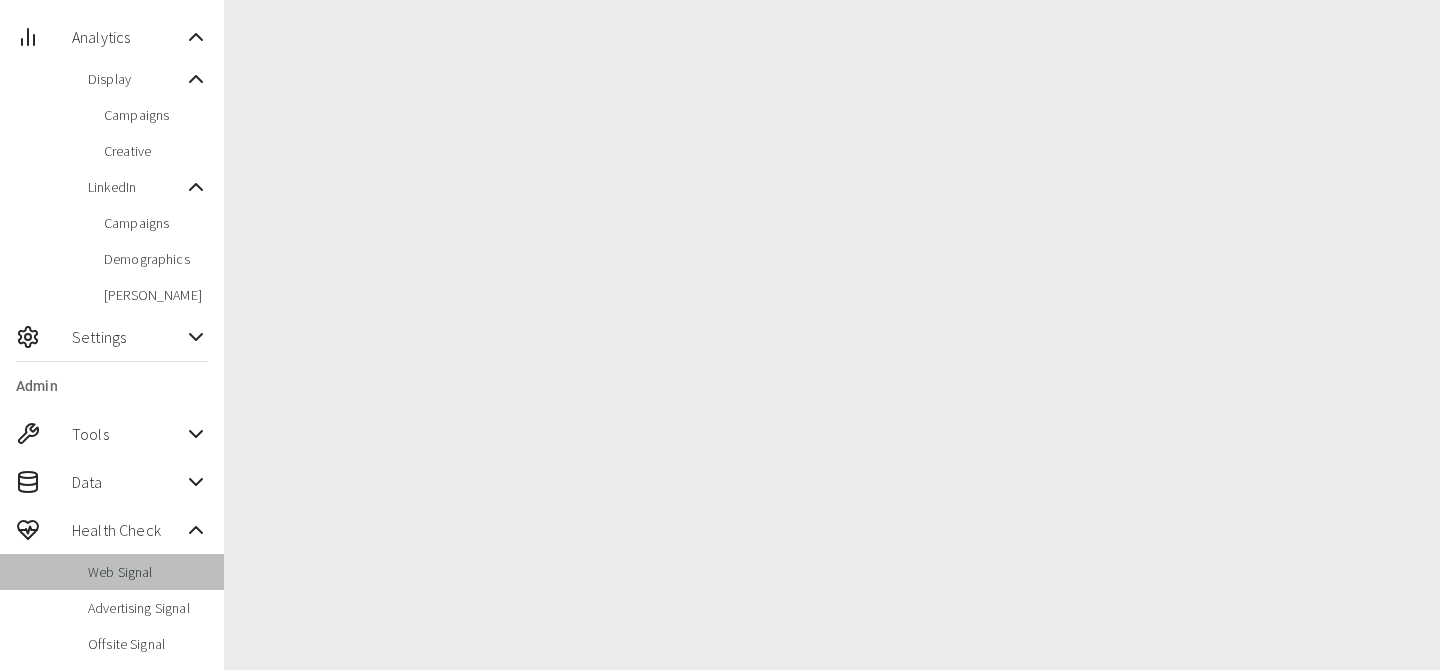 click on "Web Signal" at bounding box center (148, 572) 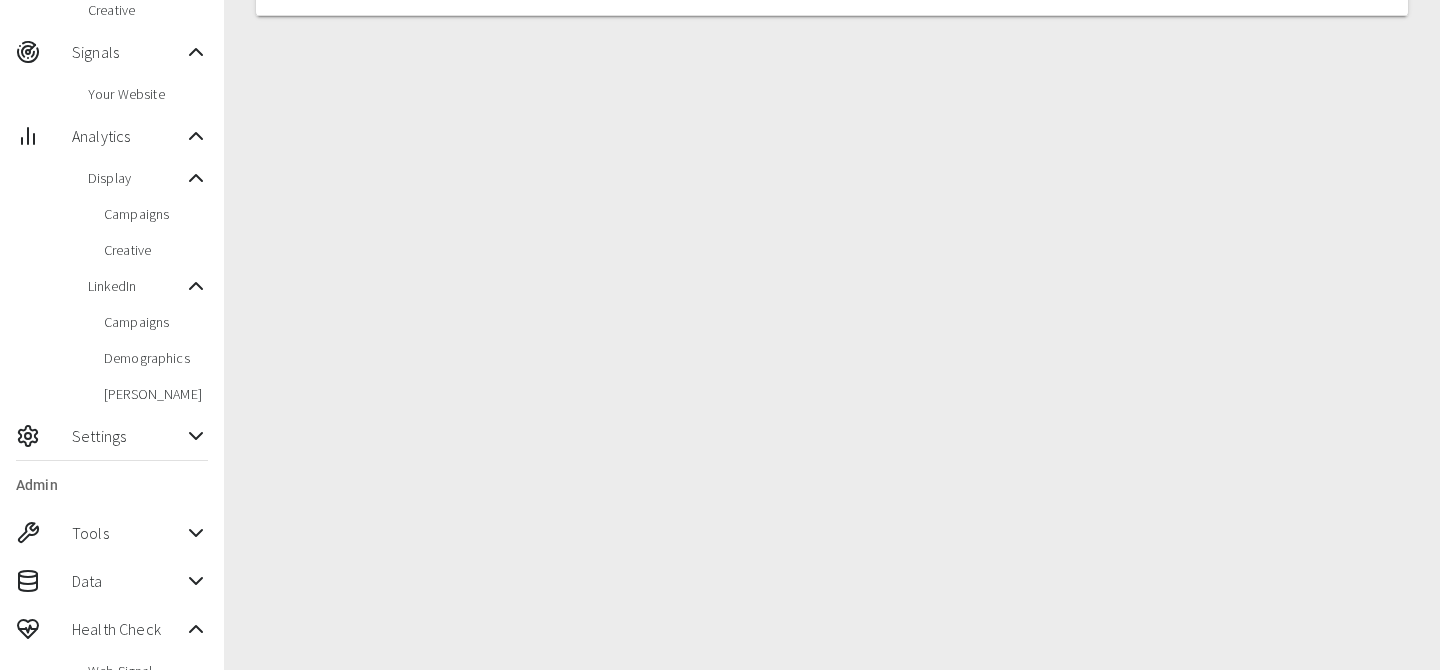 scroll, scrollTop: 439, scrollLeft: 0, axis: vertical 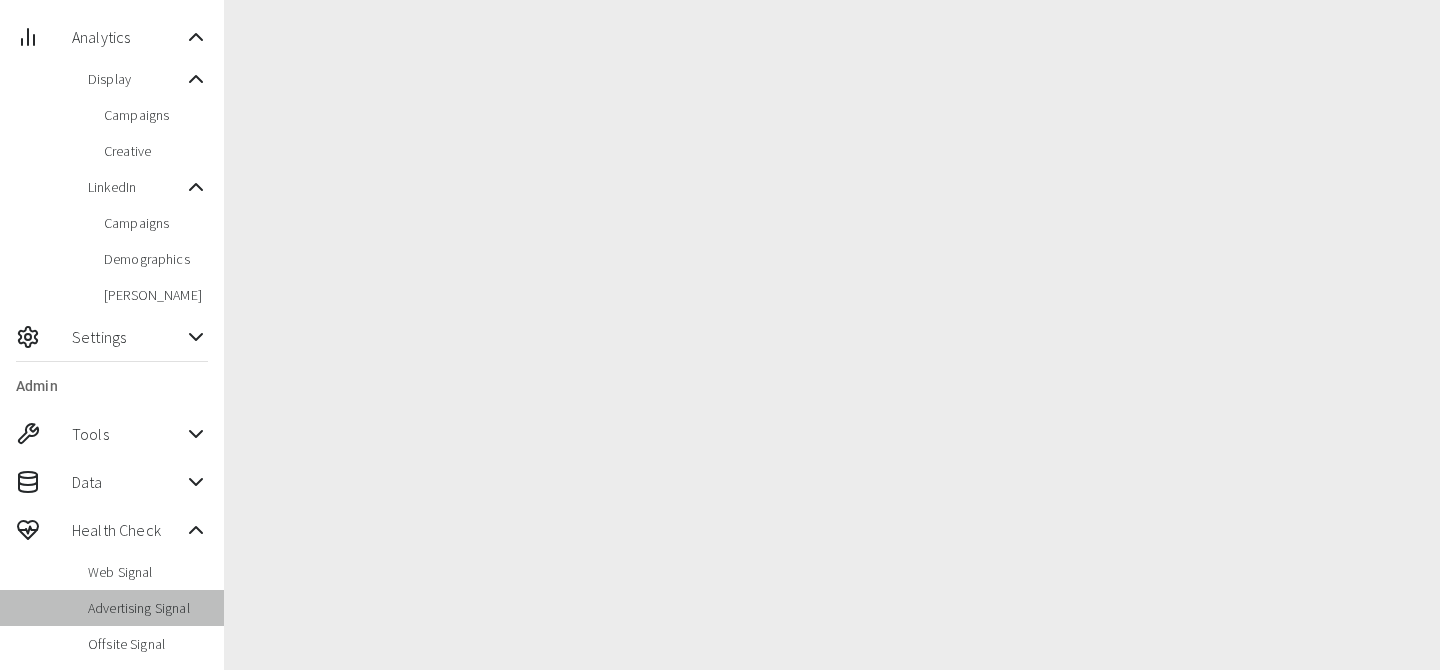 click on "Advertising Signal" at bounding box center [148, 608] 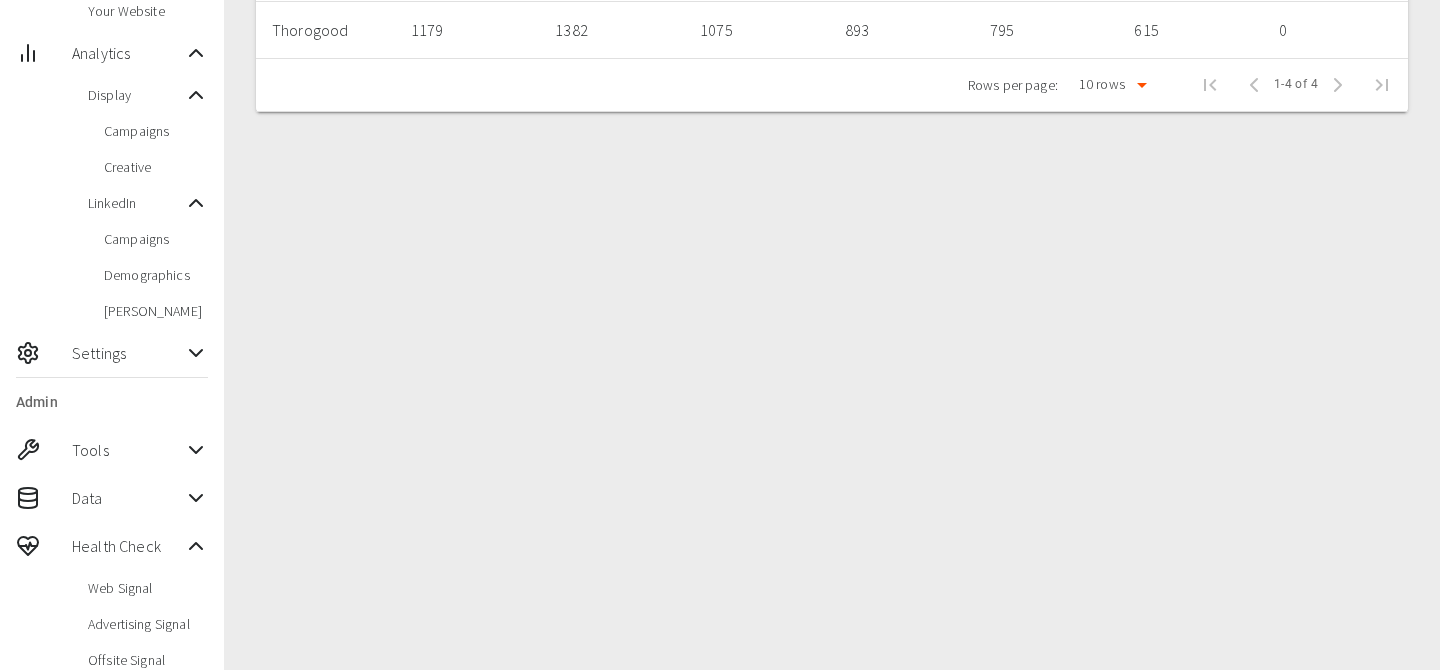scroll, scrollTop: 439, scrollLeft: 0, axis: vertical 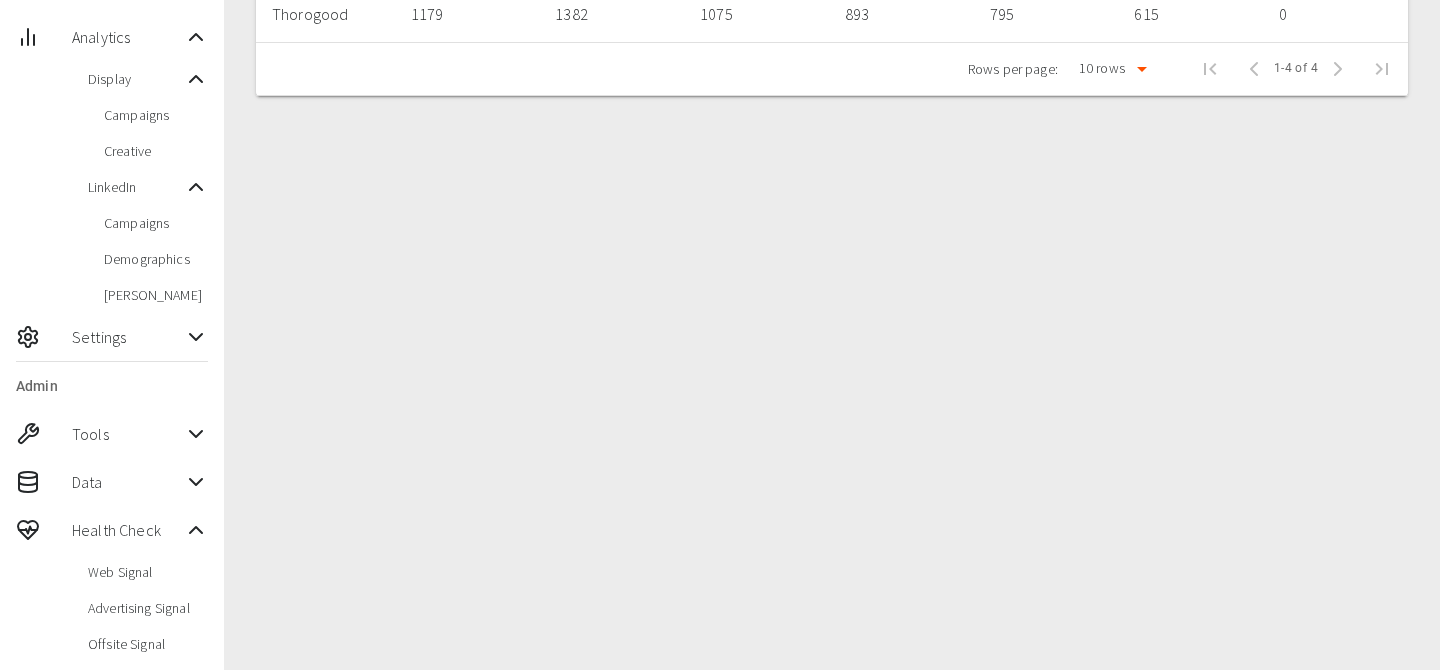 click on "Offsite Signal" at bounding box center (148, 644) 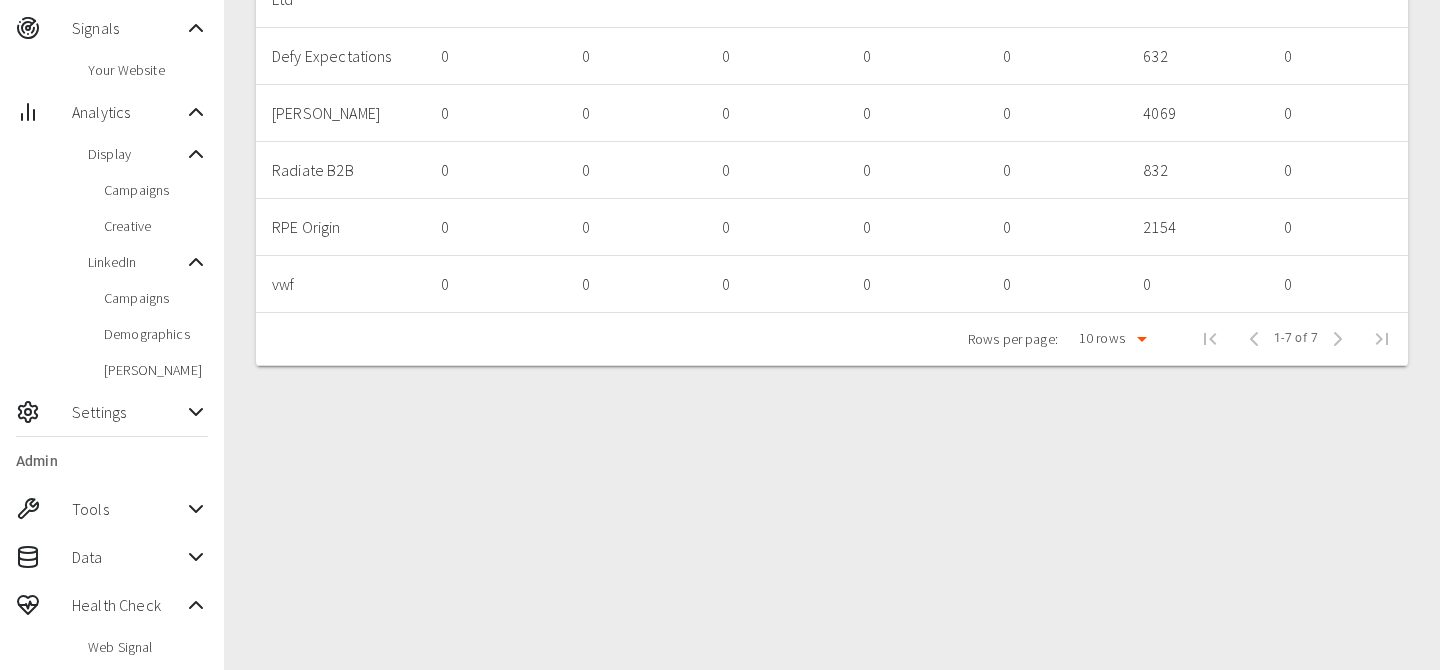 scroll, scrollTop: 439, scrollLeft: 0, axis: vertical 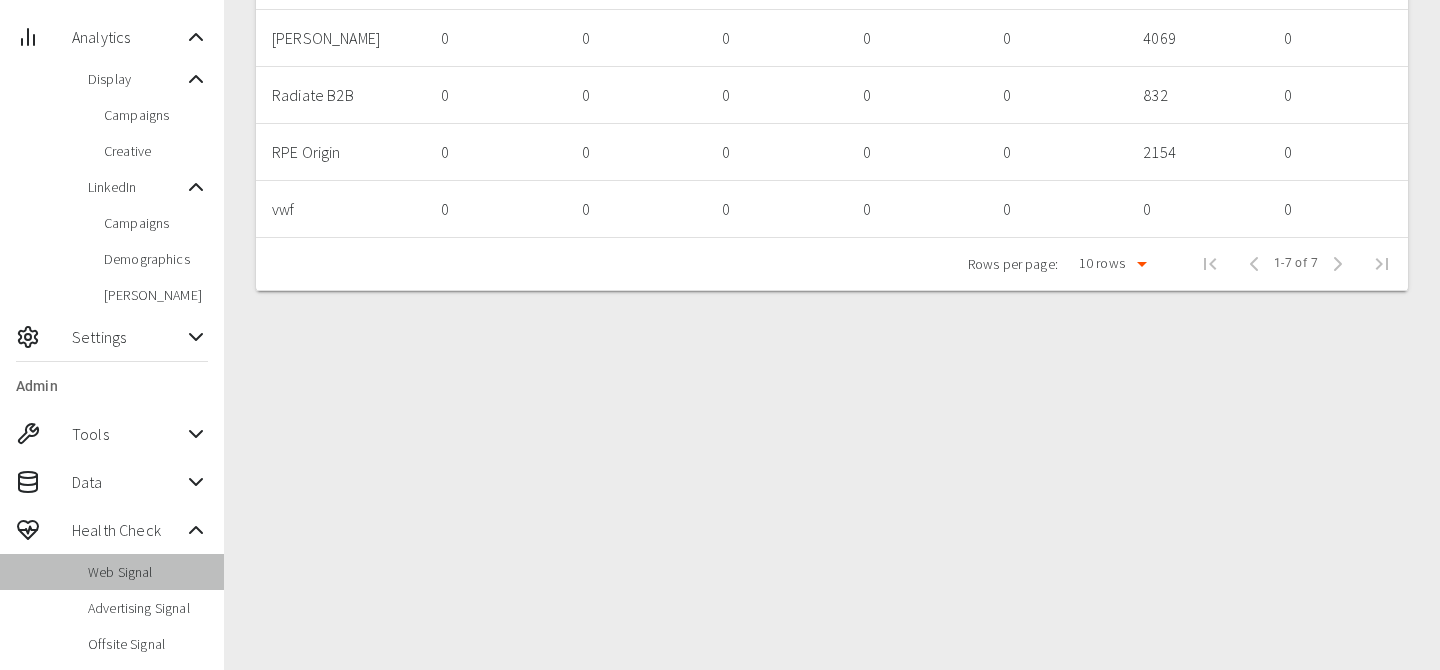 click on "Web Signal" at bounding box center (148, 572) 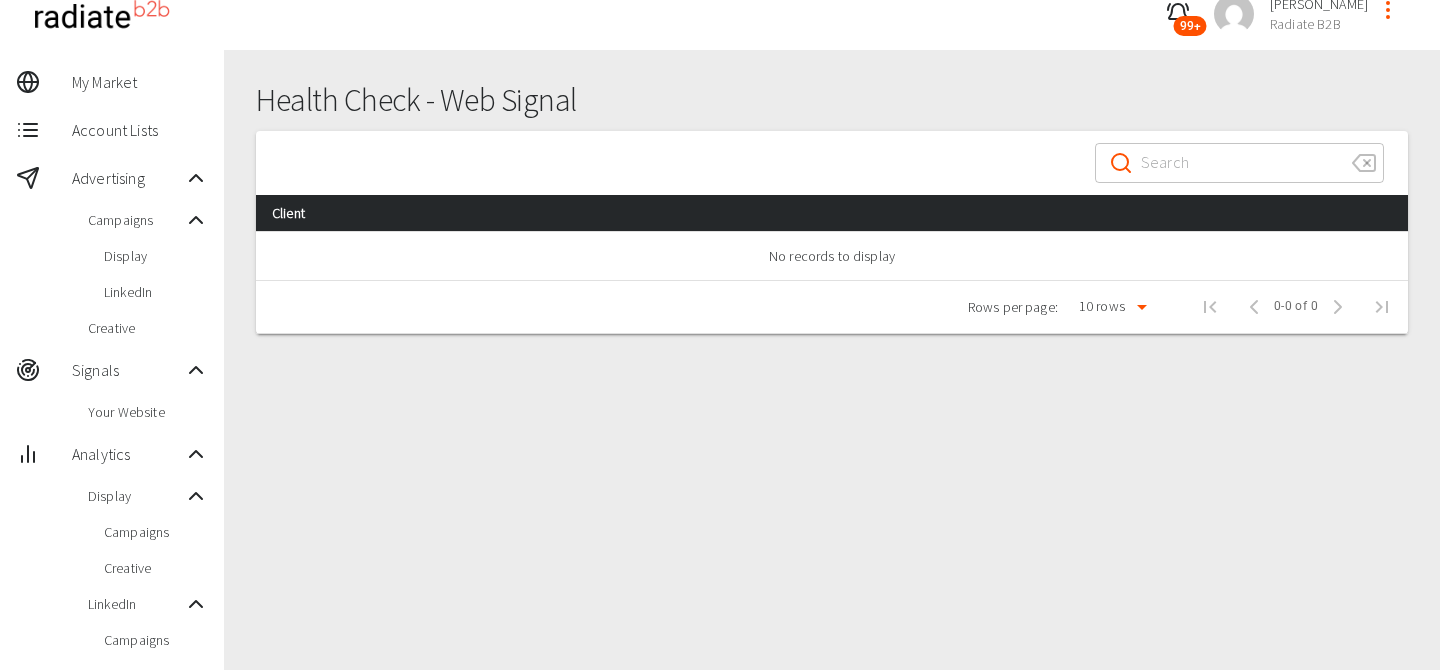 scroll, scrollTop: 0, scrollLeft: 0, axis: both 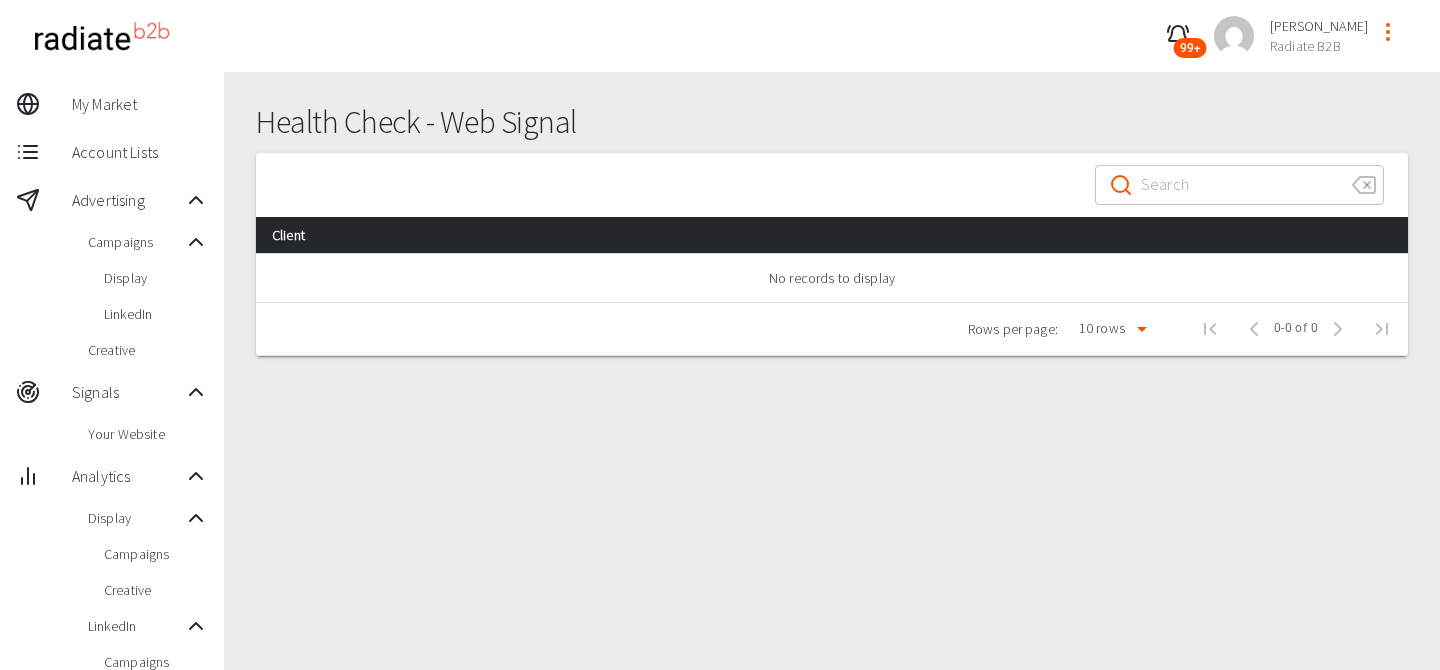 click on "Health Check - Web Signal" at bounding box center [832, 122] 